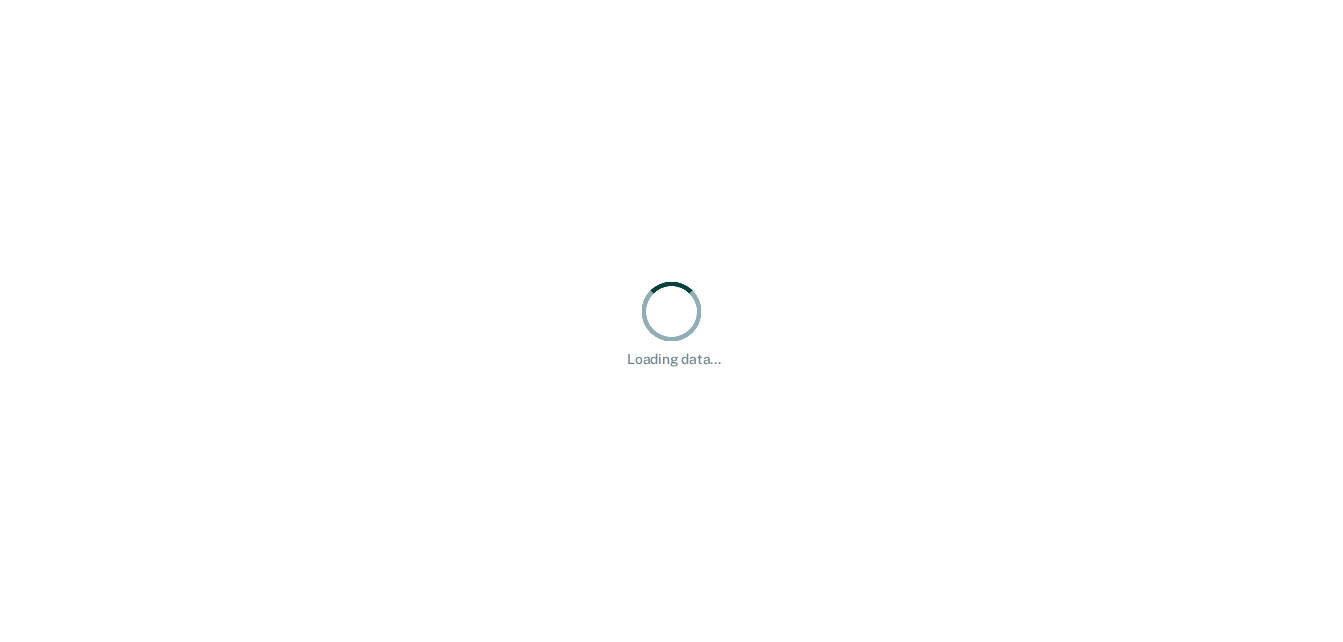 scroll, scrollTop: 0, scrollLeft: 0, axis: both 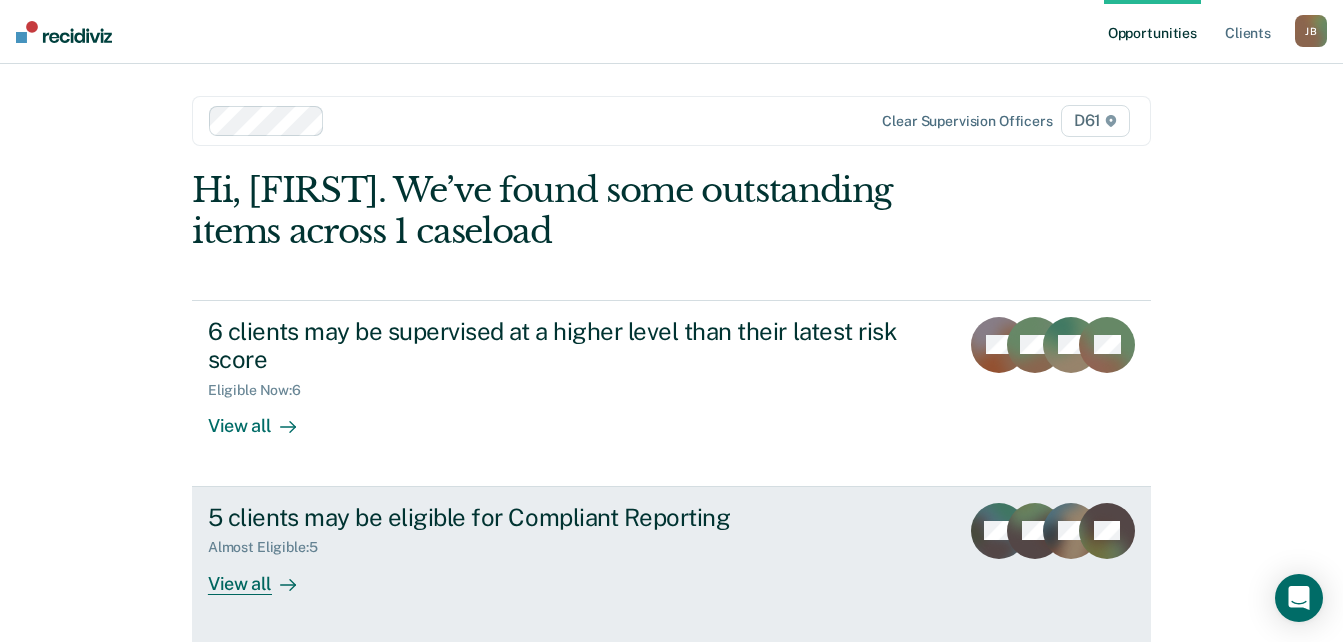 click on "5 clients may be eligible for Compliant Reporting" at bounding box center (559, 517) 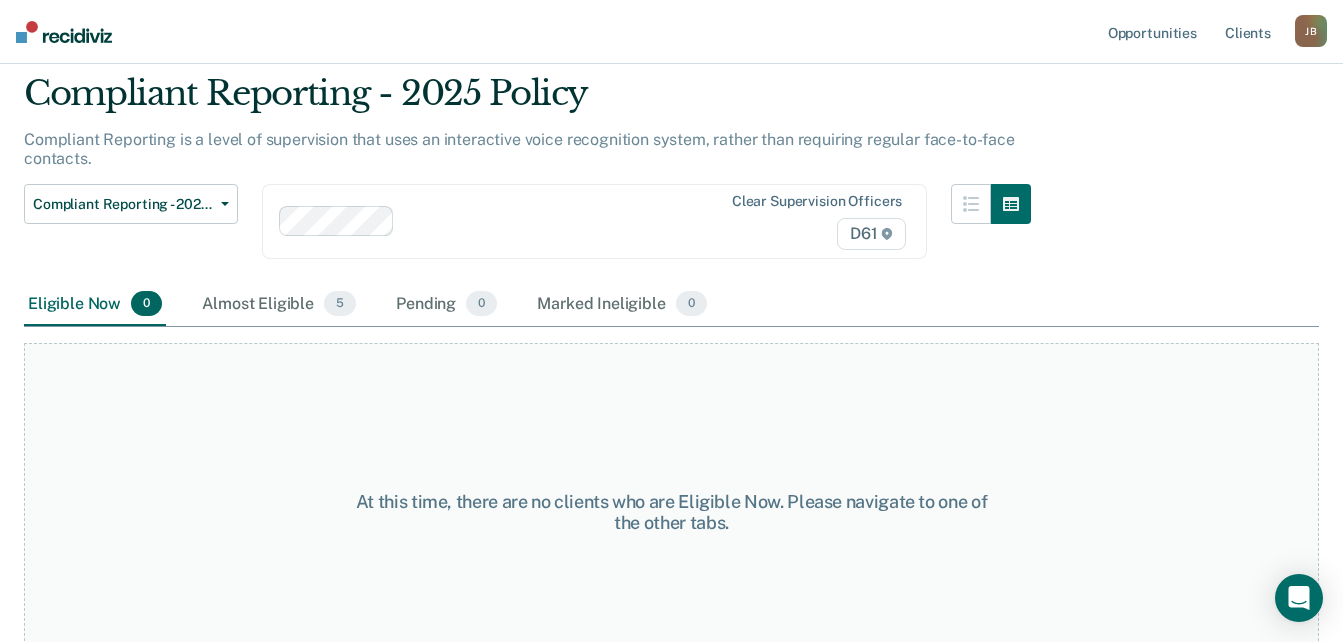 scroll, scrollTop: 104, scrollLeft: 0, axis: vertical 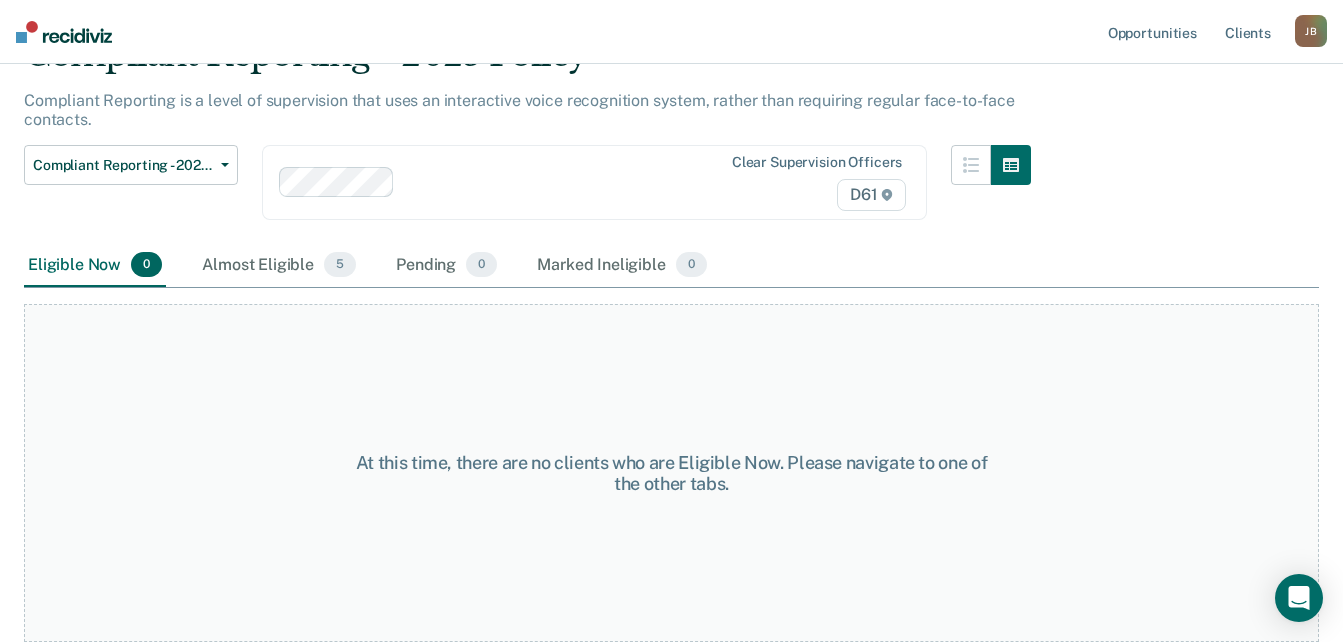 click on "0" at bounding box center [146, 265] 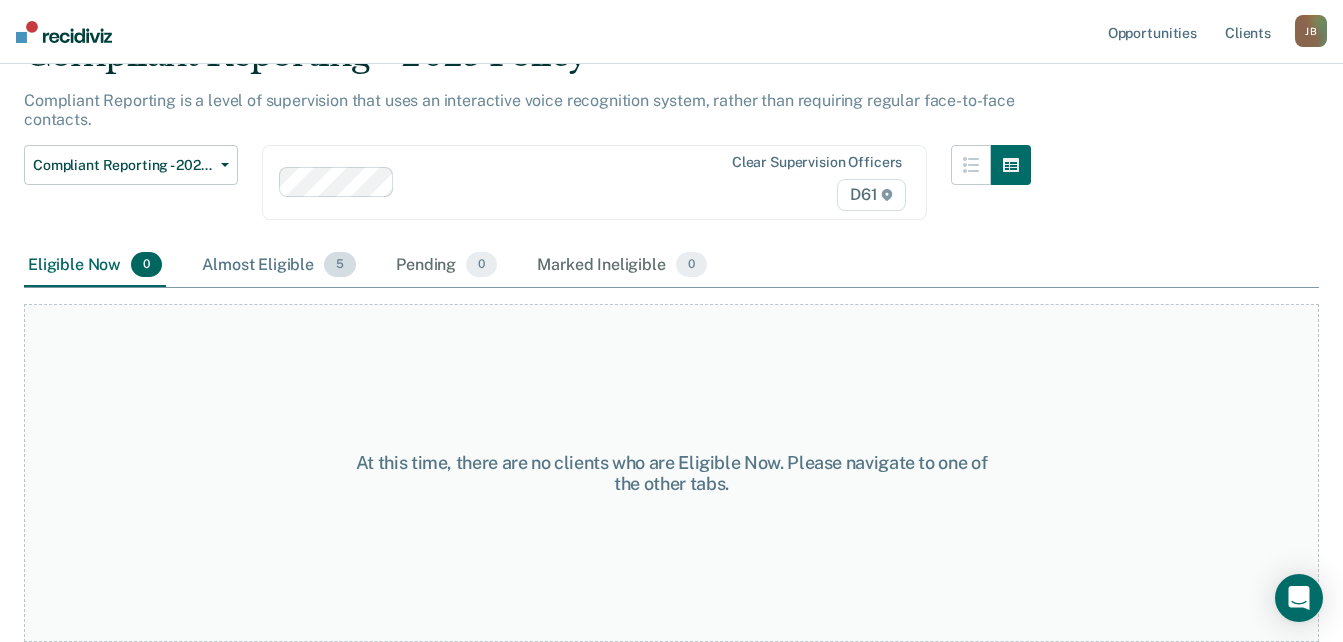 click on "Almost Eligible 5" at bounding box center [279, 266] 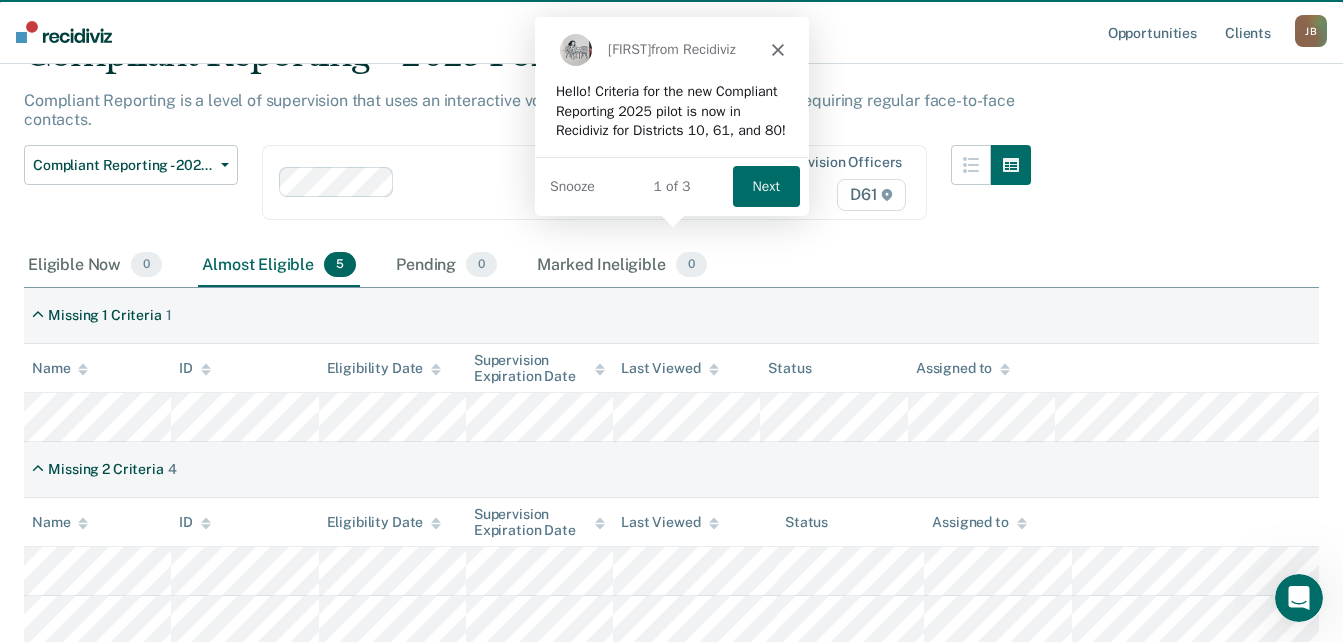 scroll, scrollTop: 0, scrollLeft: 0, axis: both 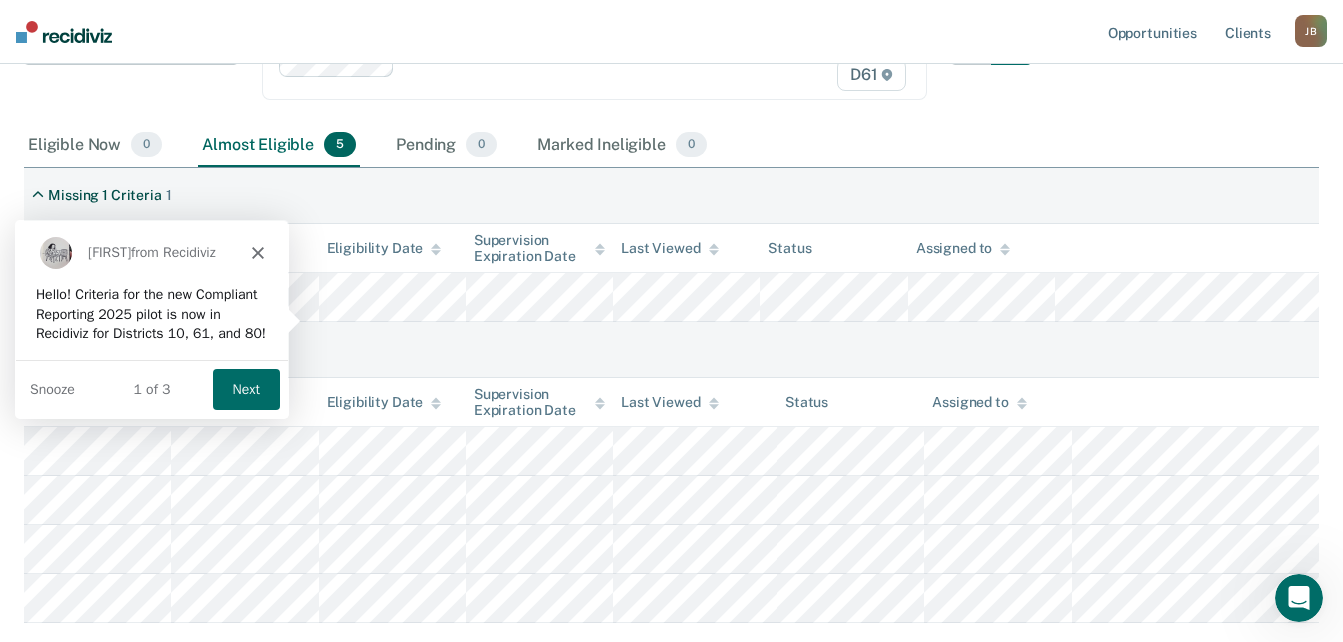 click on "[FIRST] from Recidiviz" at bounding box center (151, 251) 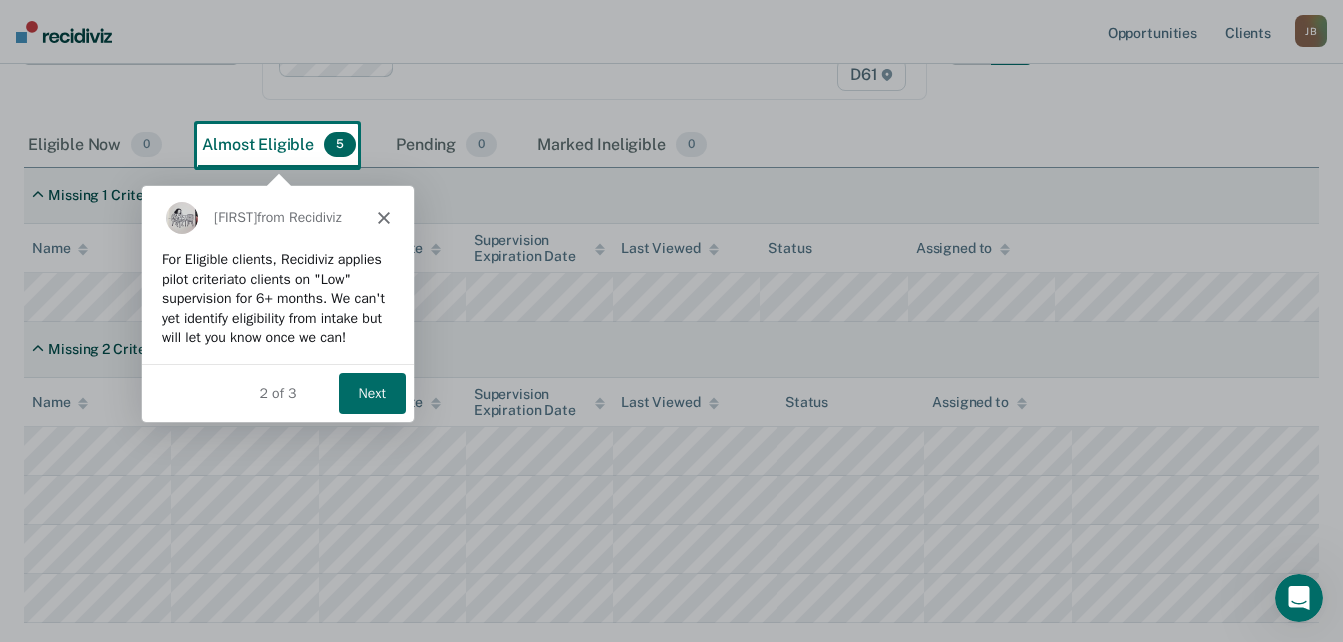 scroll, scrollTop: 0, scrollLeft: 0, axis: both 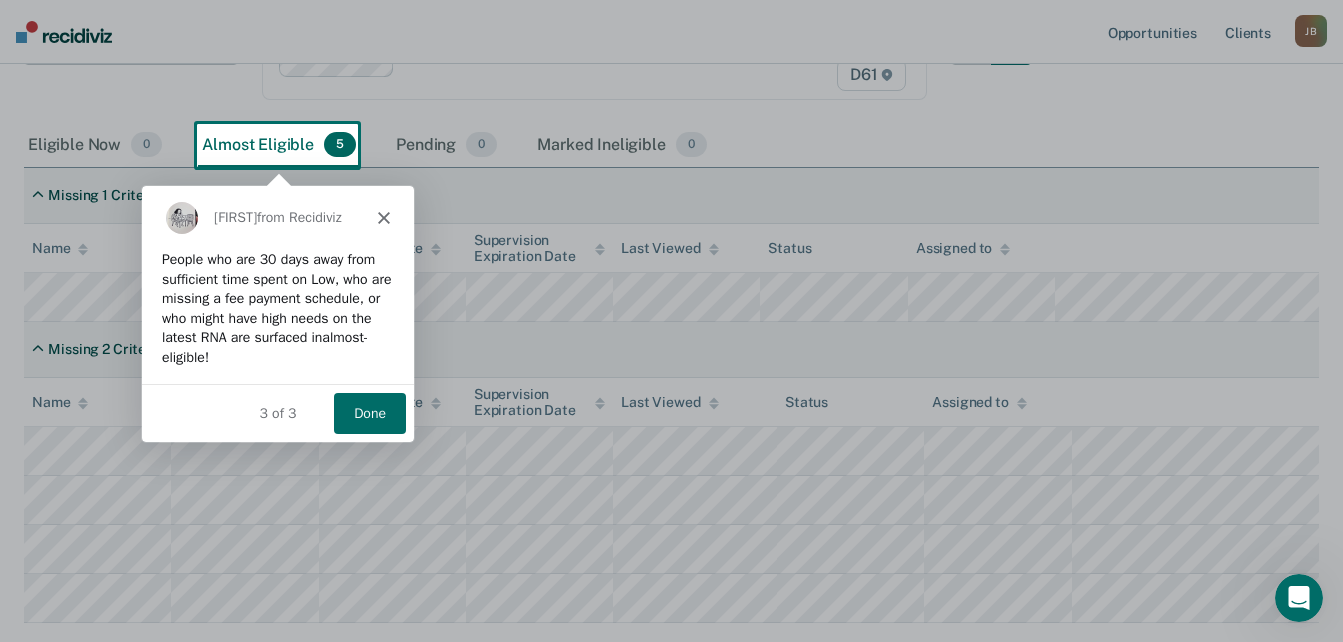 click on "Done" at bounding box center [368, 412] 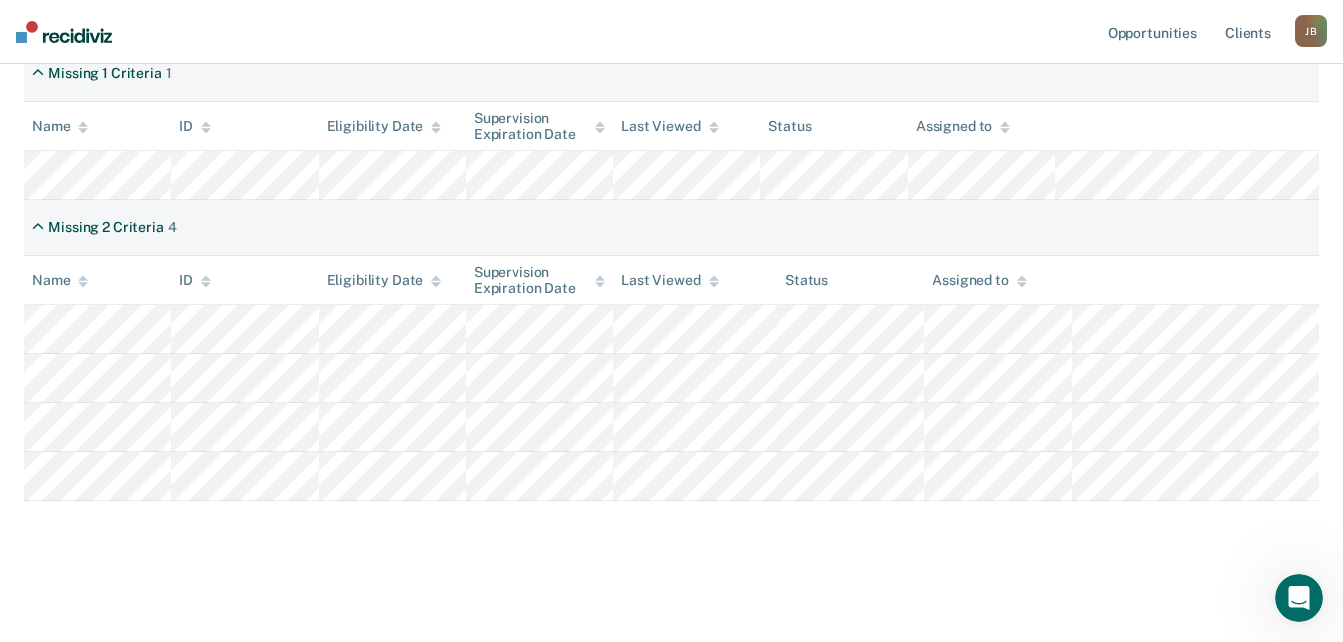 scroll, scrollTop: 349, scrollLeft: 0, axis: vertical 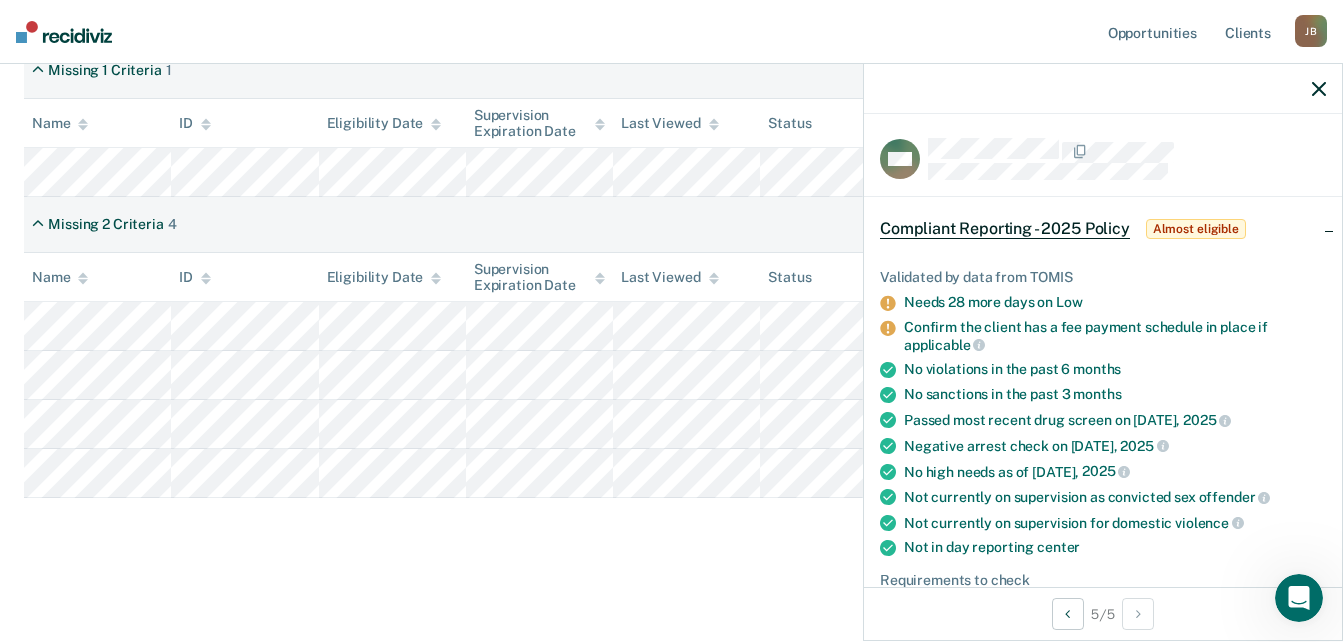 click on "Status" at bounding box center (833, 277) 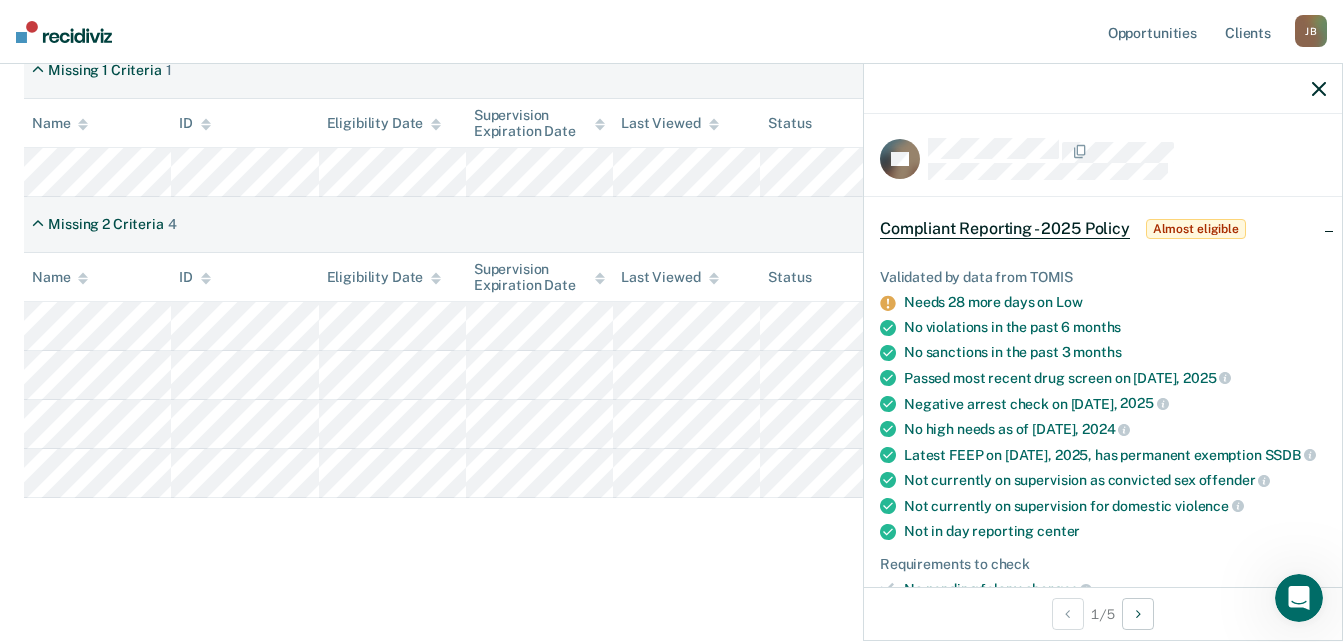 click on "Missing 2 Criteria 4" at bounding box center (671, 225) 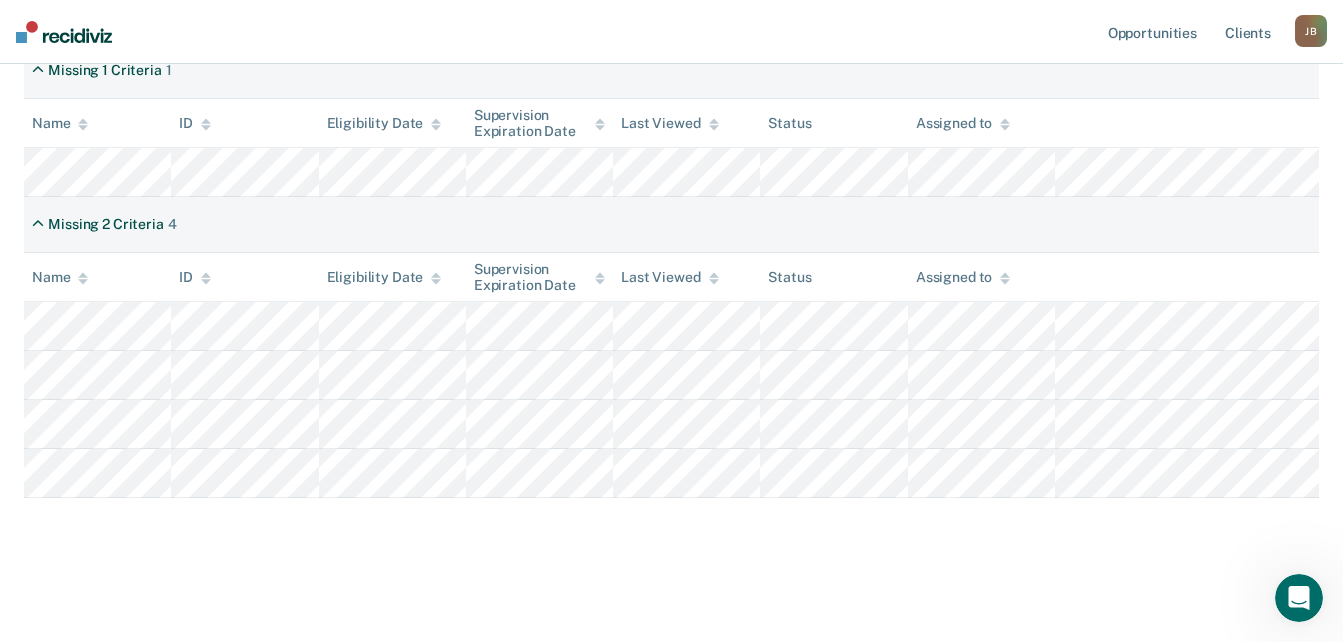 click on "Opportunities Client s [FIRST] [LAST] J B Profile How it works Log Out" at bounding box center (671, 32) 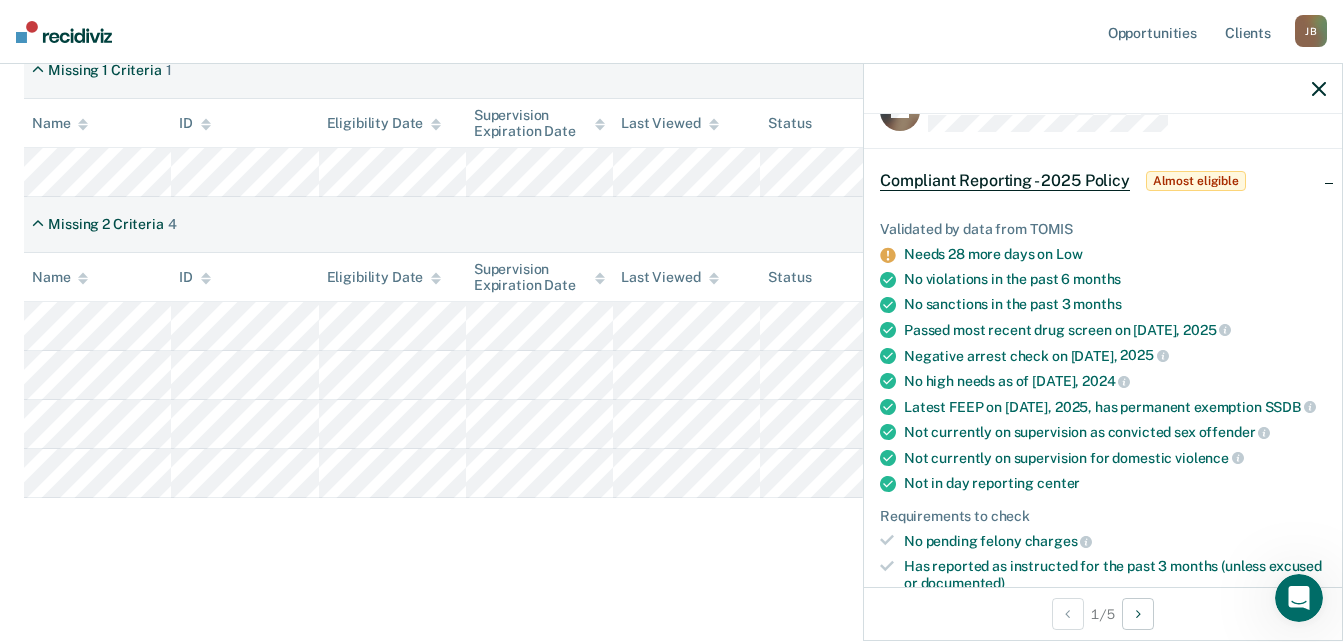 scroll, scrollTop: 0, scrollLeft: 0, axis: both 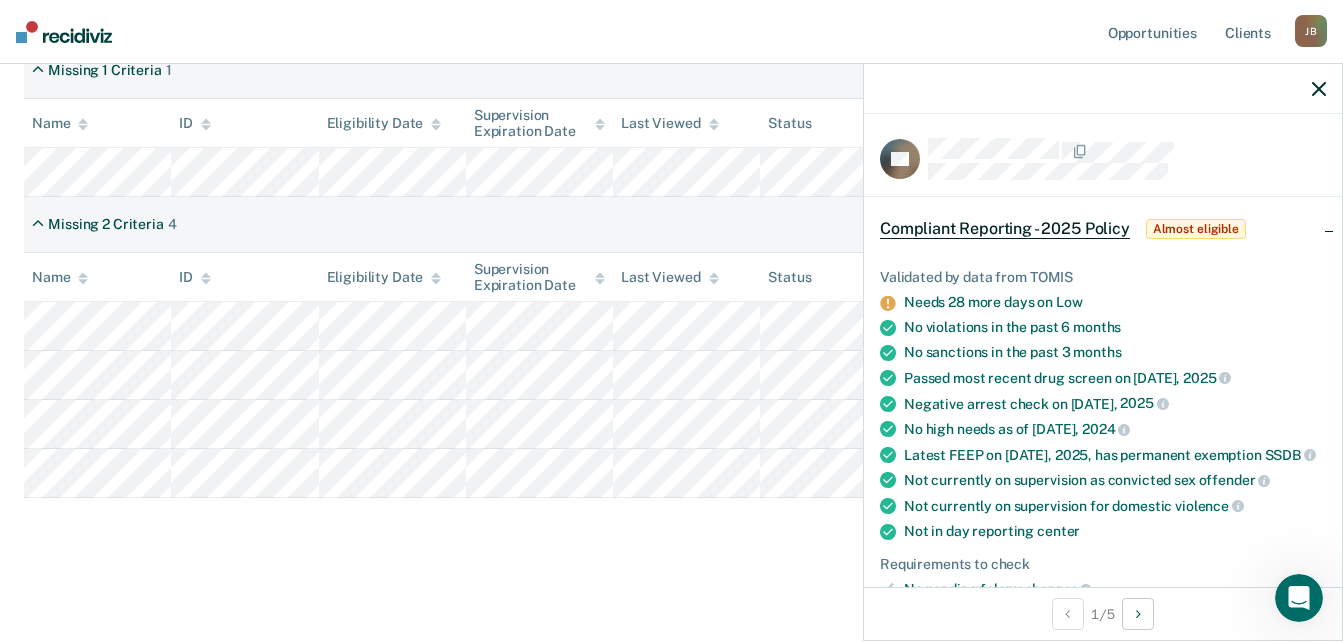 click 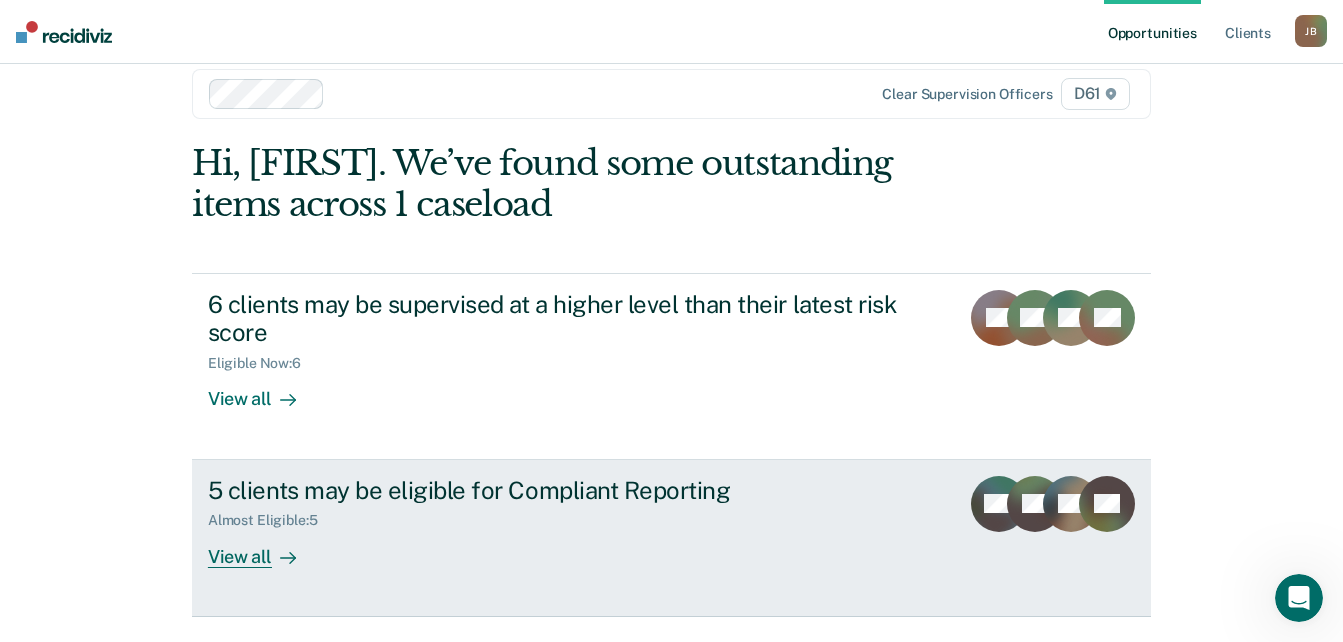 scroll, scrollTop: 0, scrollLeft: 0, axis: both 